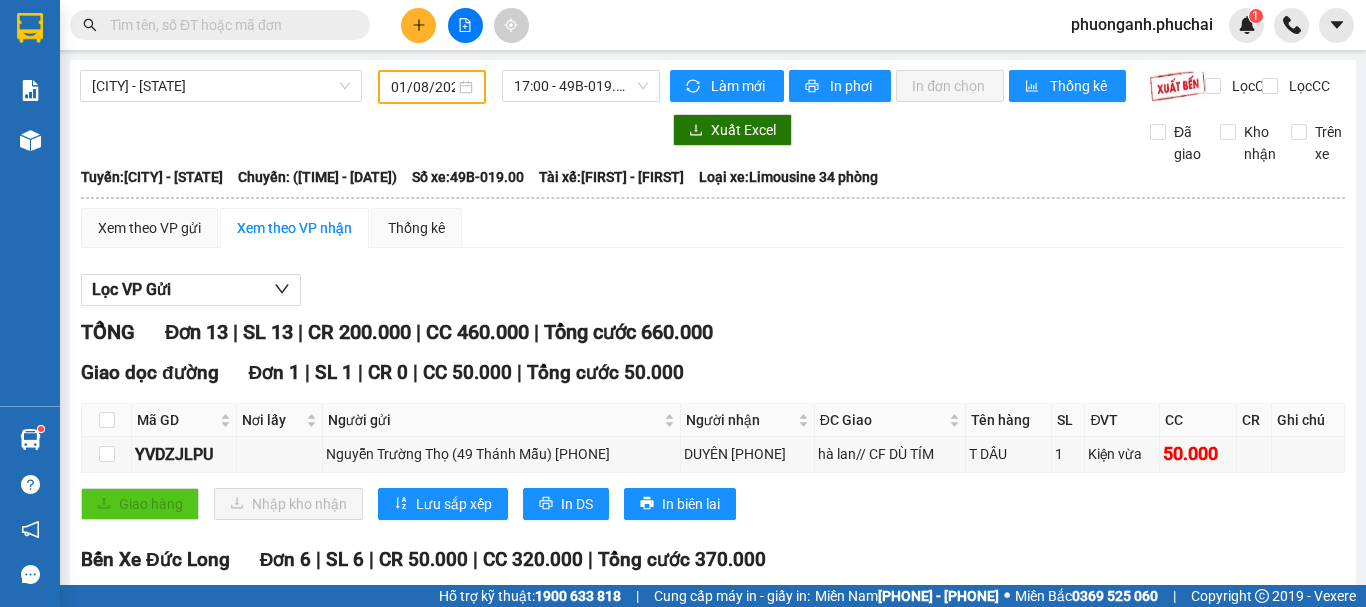 scroll, scrollTop: 0, scrollLeft: 0, axis: both 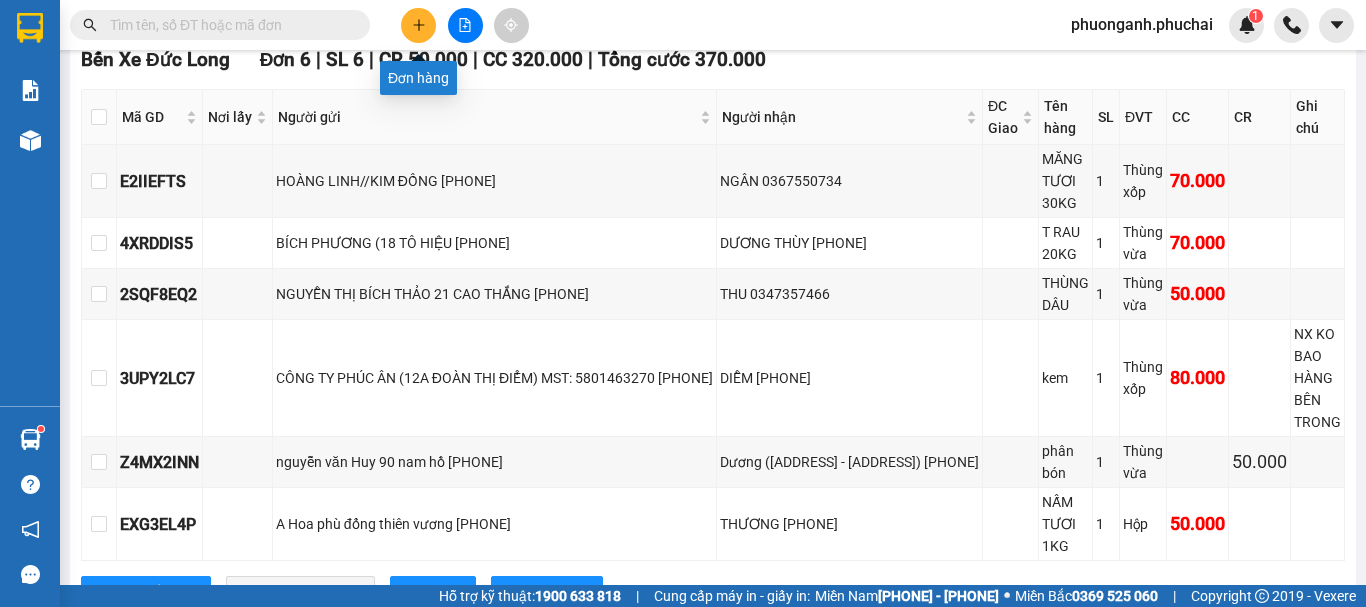 click at bounding box center (418, 25) 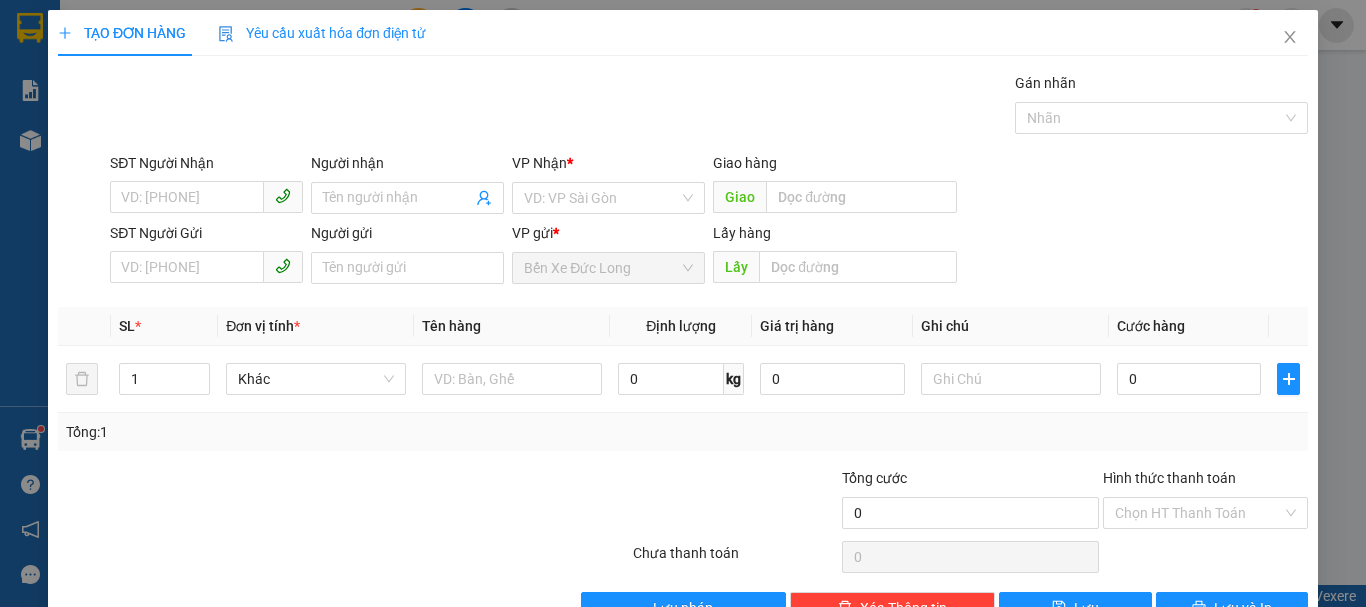 scroll, scrollTop: 0, scrollLeft: 0, axis: both 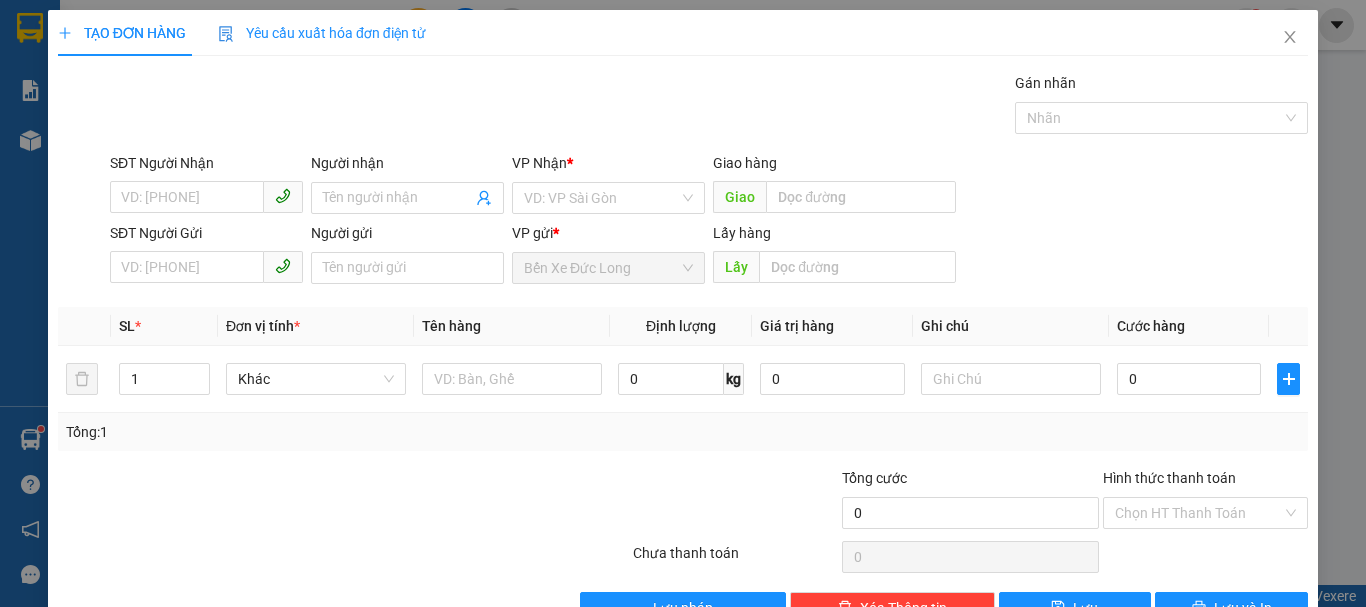 drag, startPoint x: 594, startPoint y: 198, endPoint x: 581, endPoint y: 214, distance: 20.615528 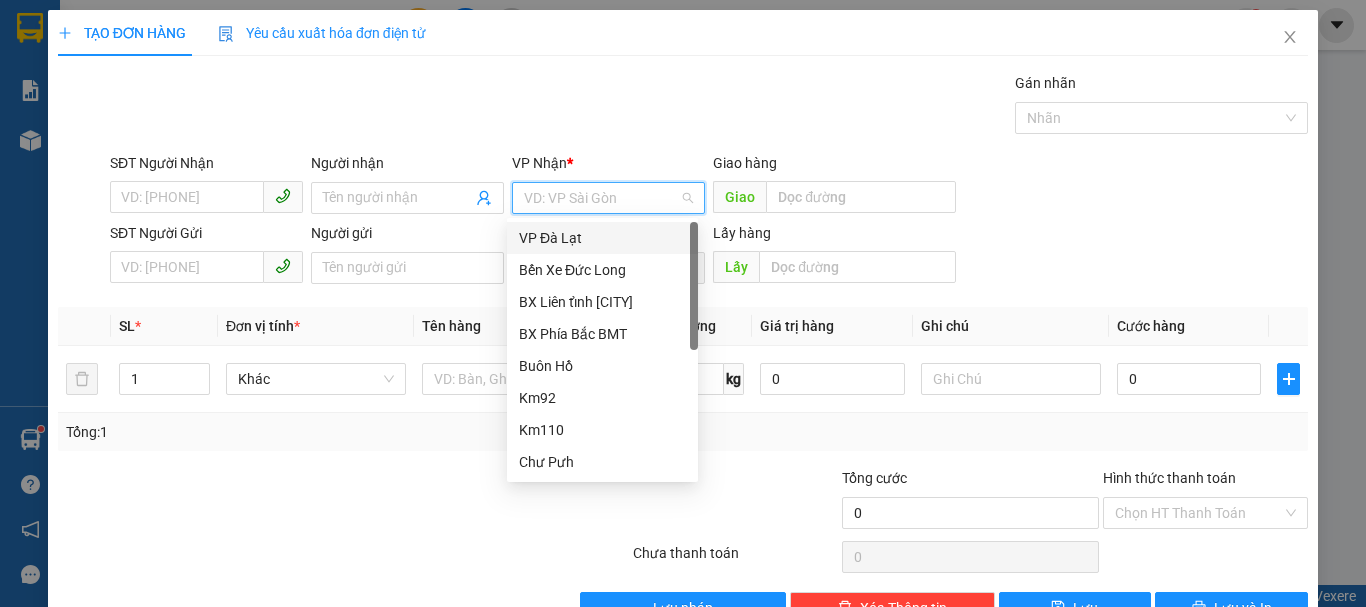 click on "VP Đà Lạt" at bounding box center [602, 238] 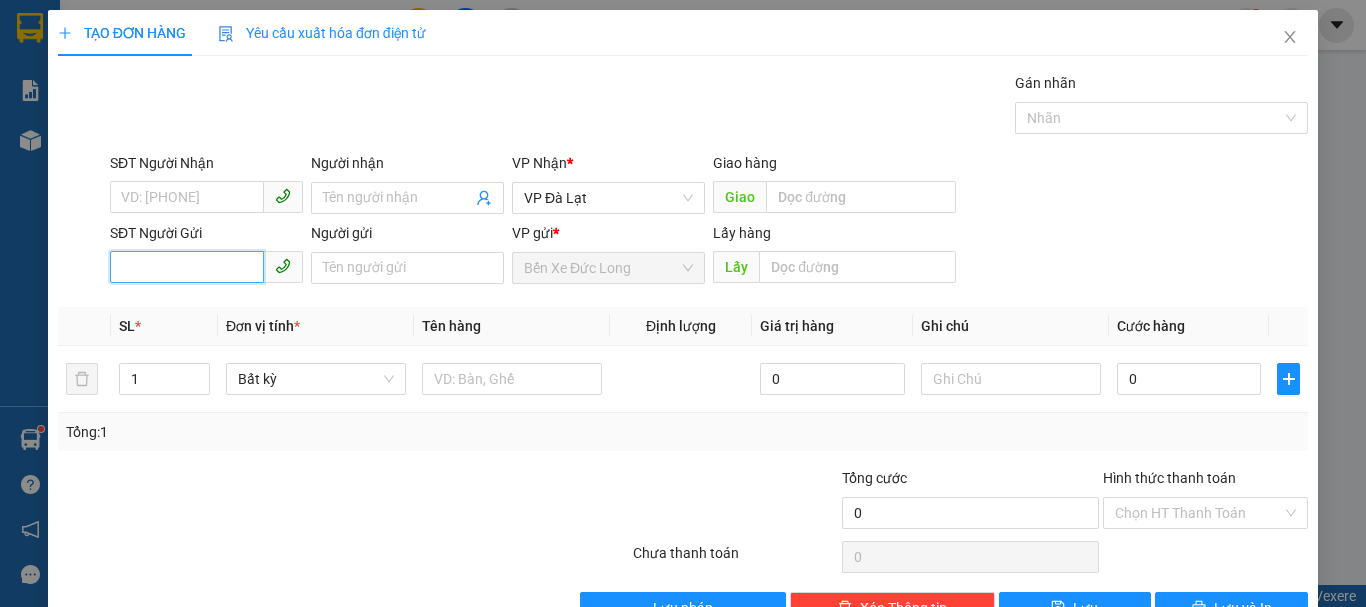 paste on "[PHONE]" 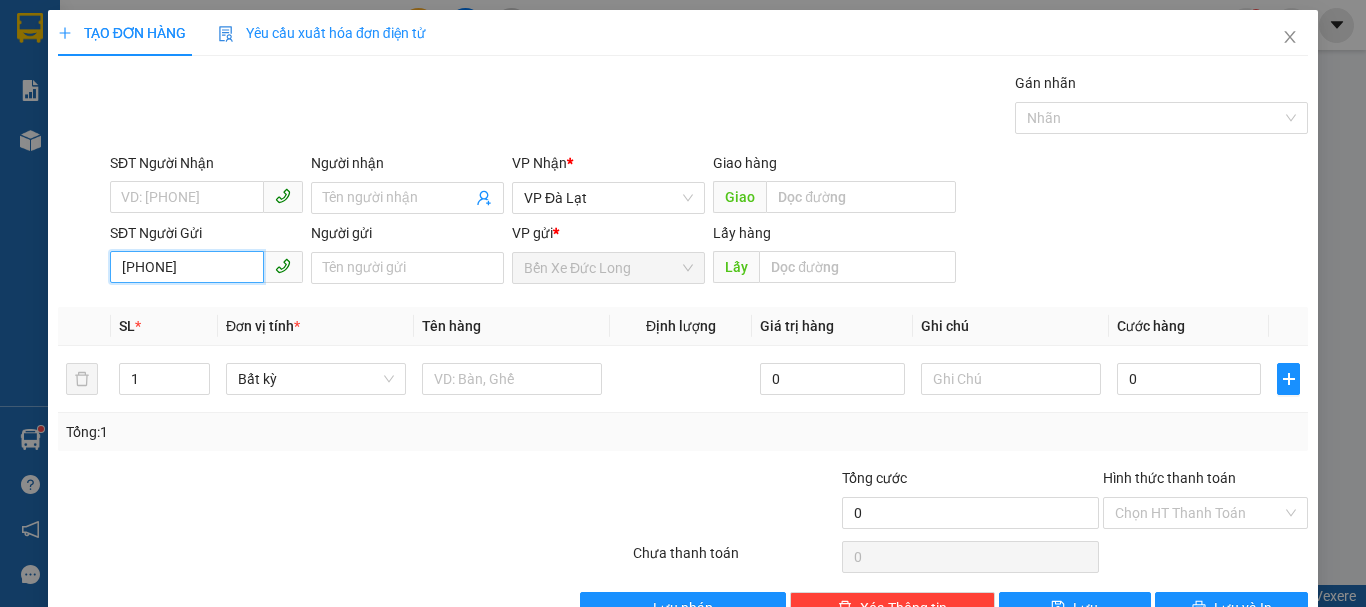 click on "[PHONE]" at bounding box center (187, 267) 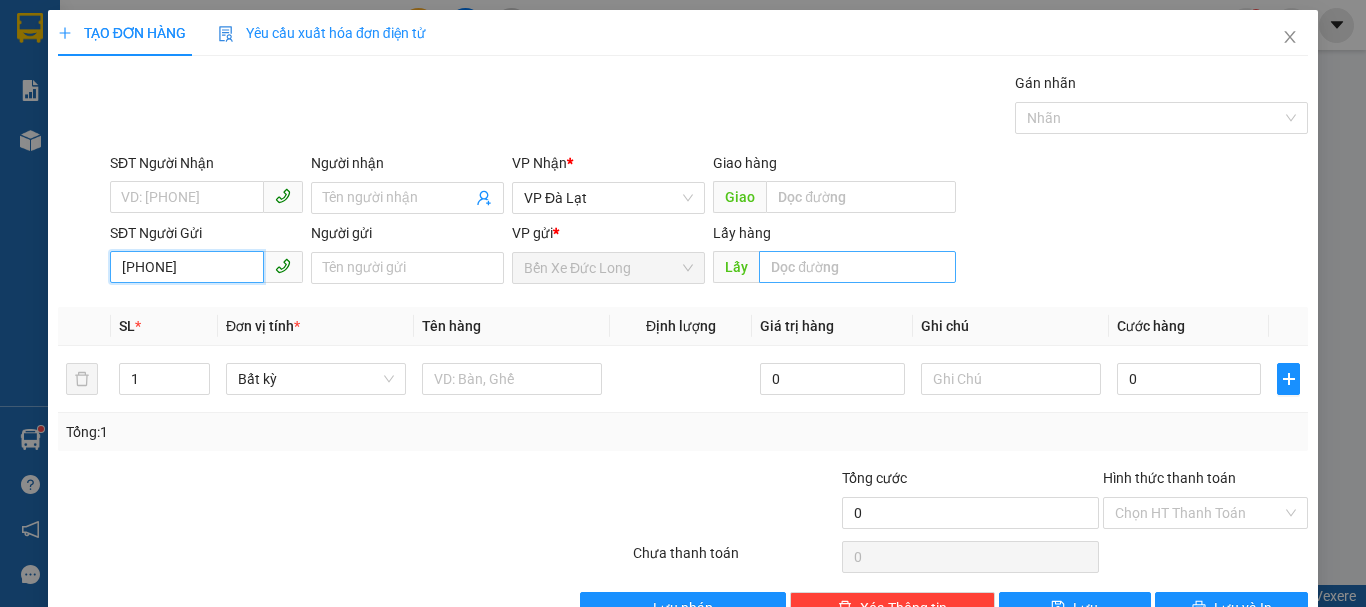 type on "[PHONE]" 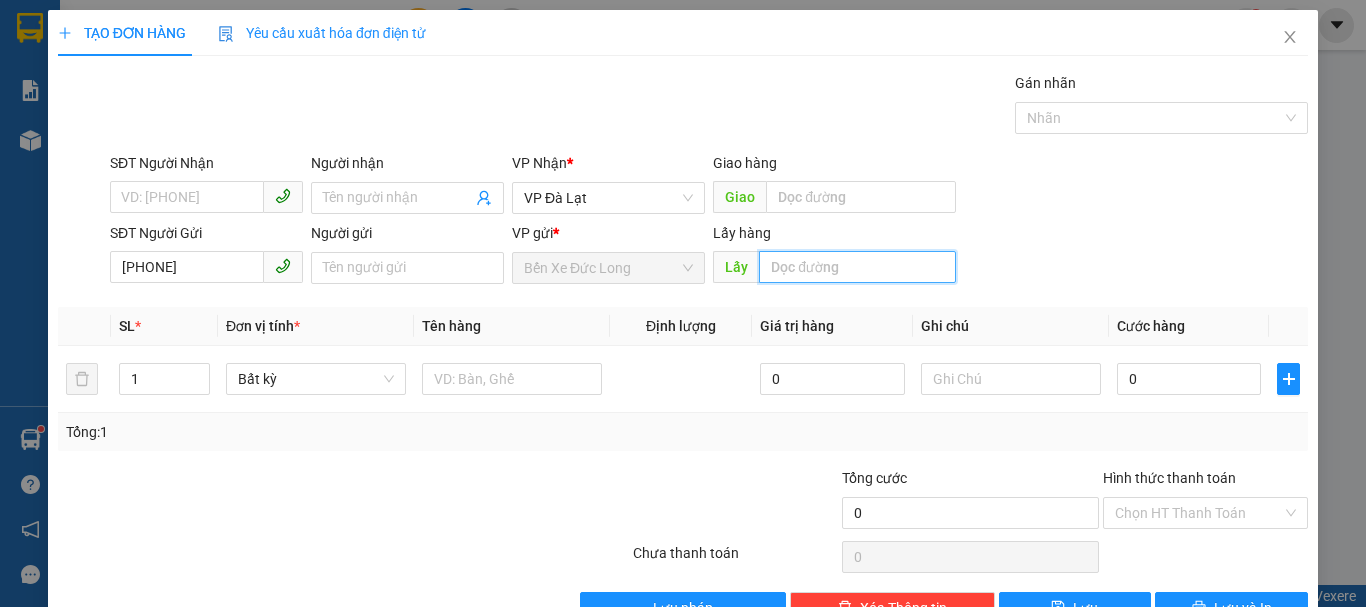 click at bounding box center (857, 267) 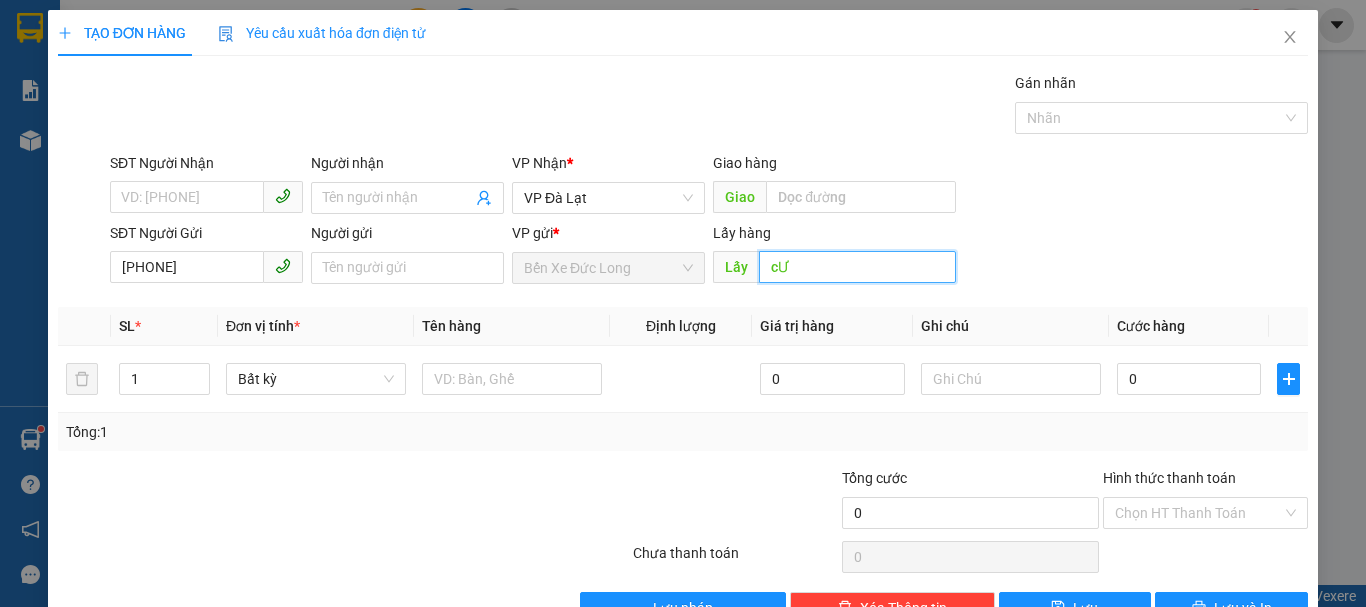 type on "c" 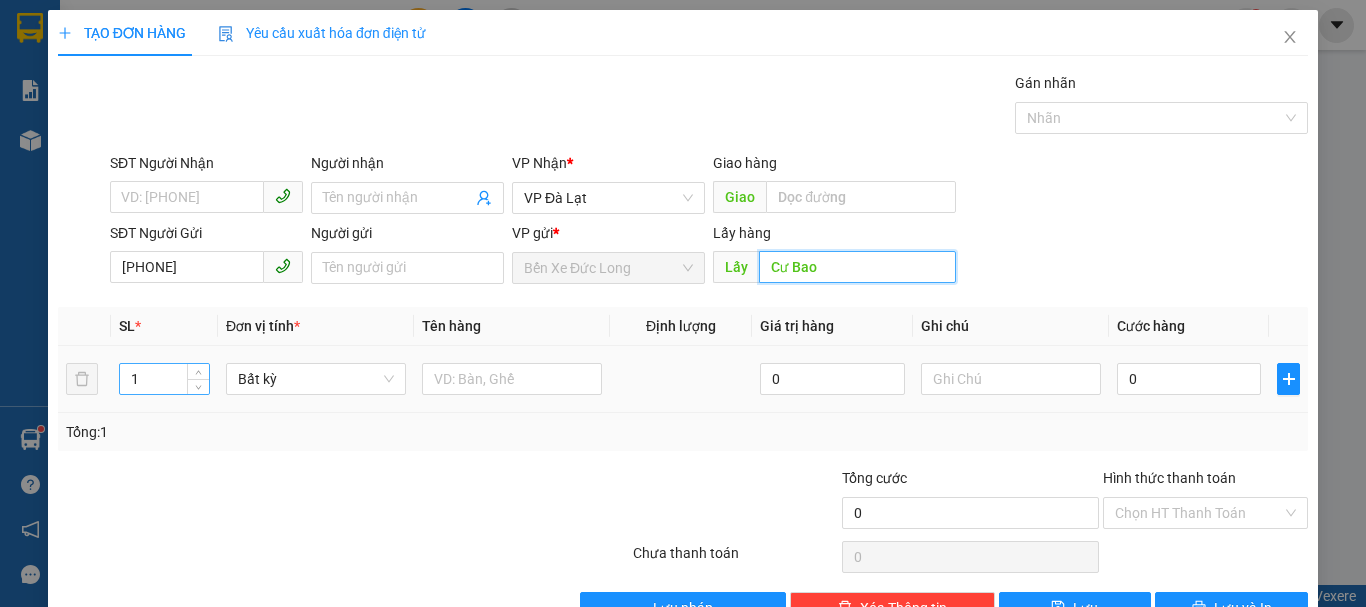 type on "Cư Bao" 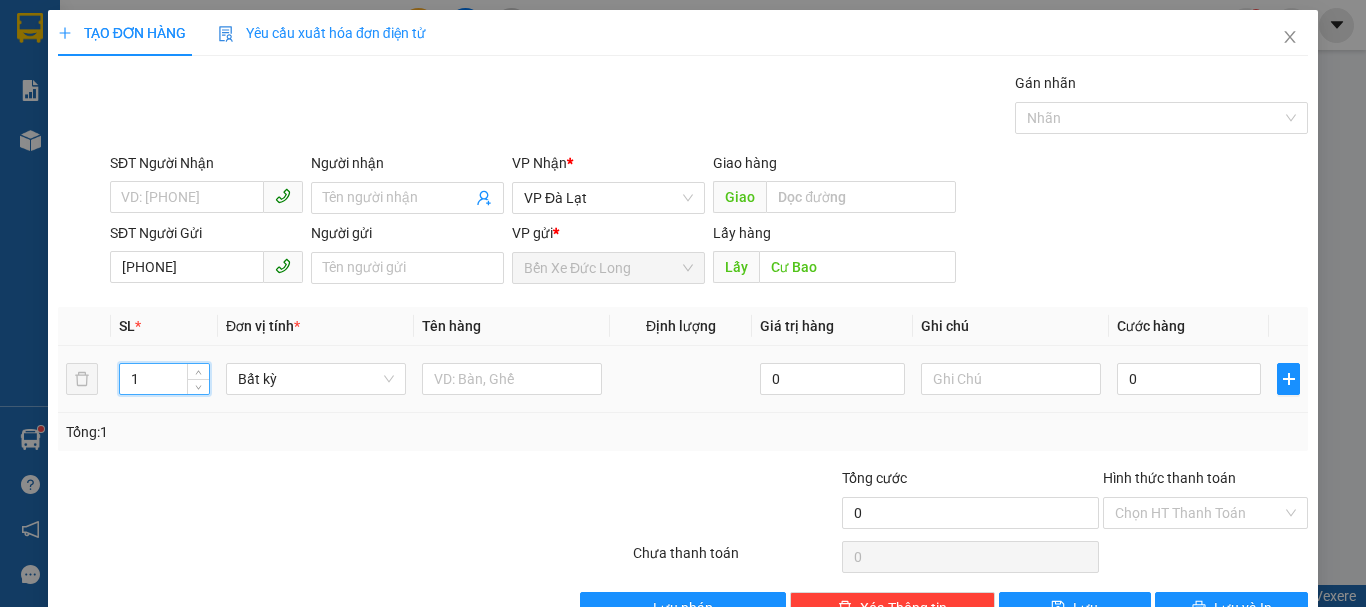 click on "1" at bounding box center (164, 379) 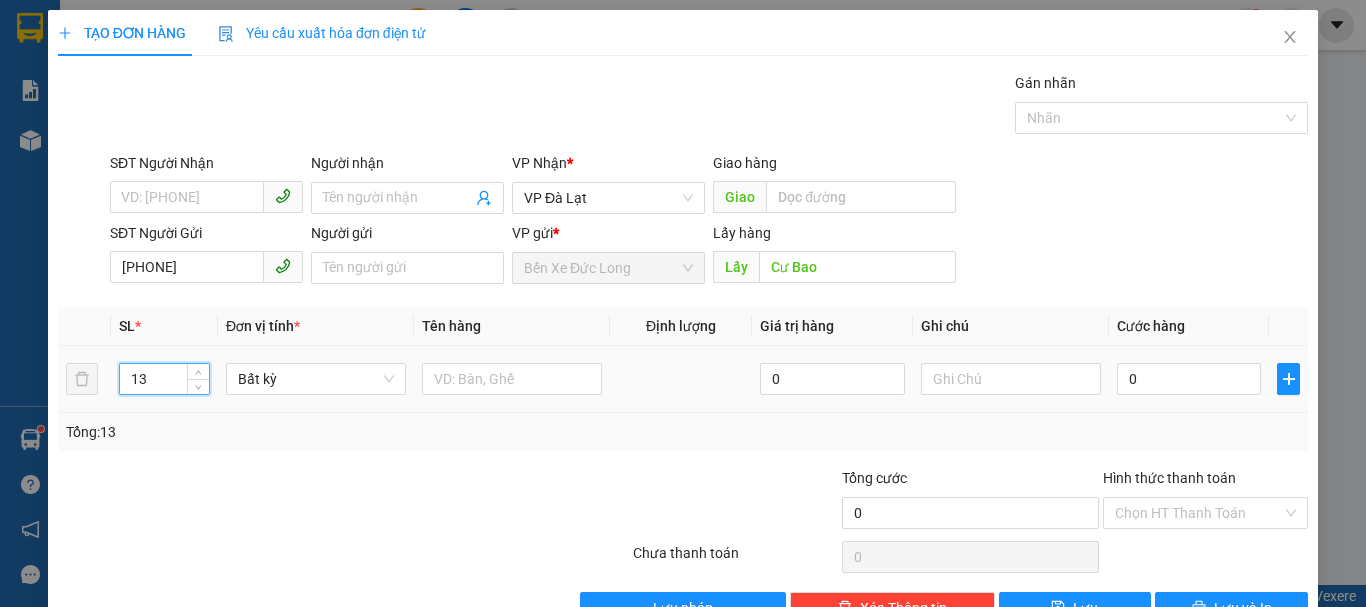 drag, startPoint x: 261, startPoint y: 377, endPoint x: 163, endPoint y: 385, distance: 98.32599 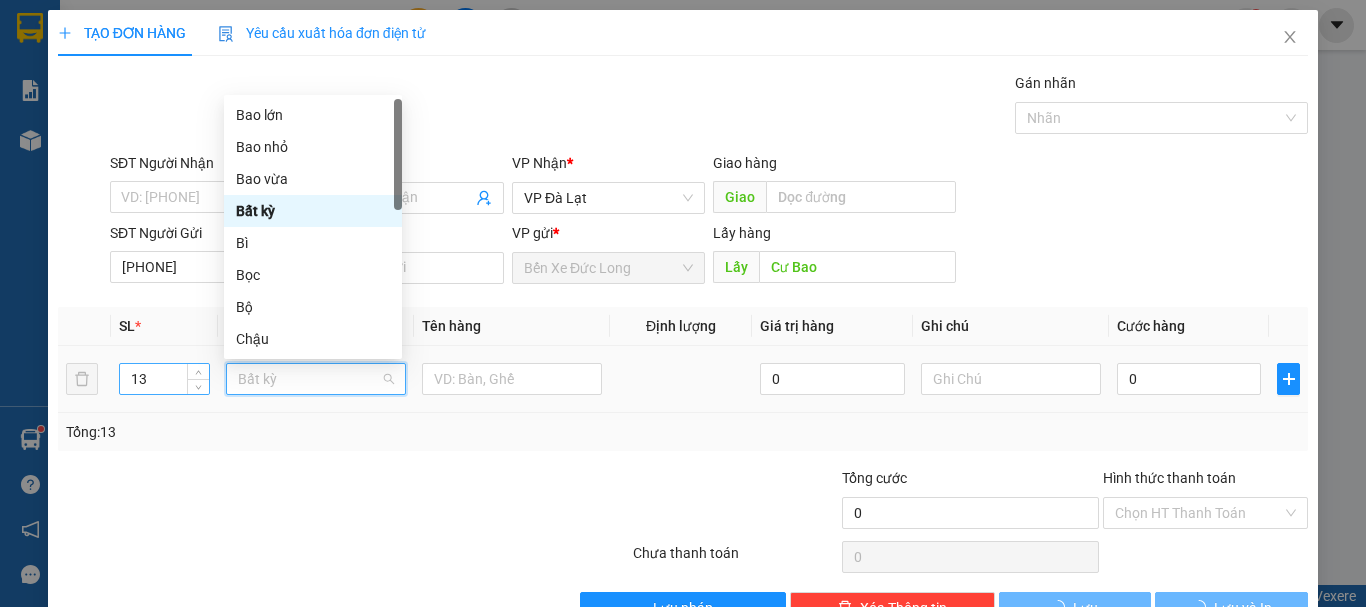 click on "13" at bounding box center (164, 379) 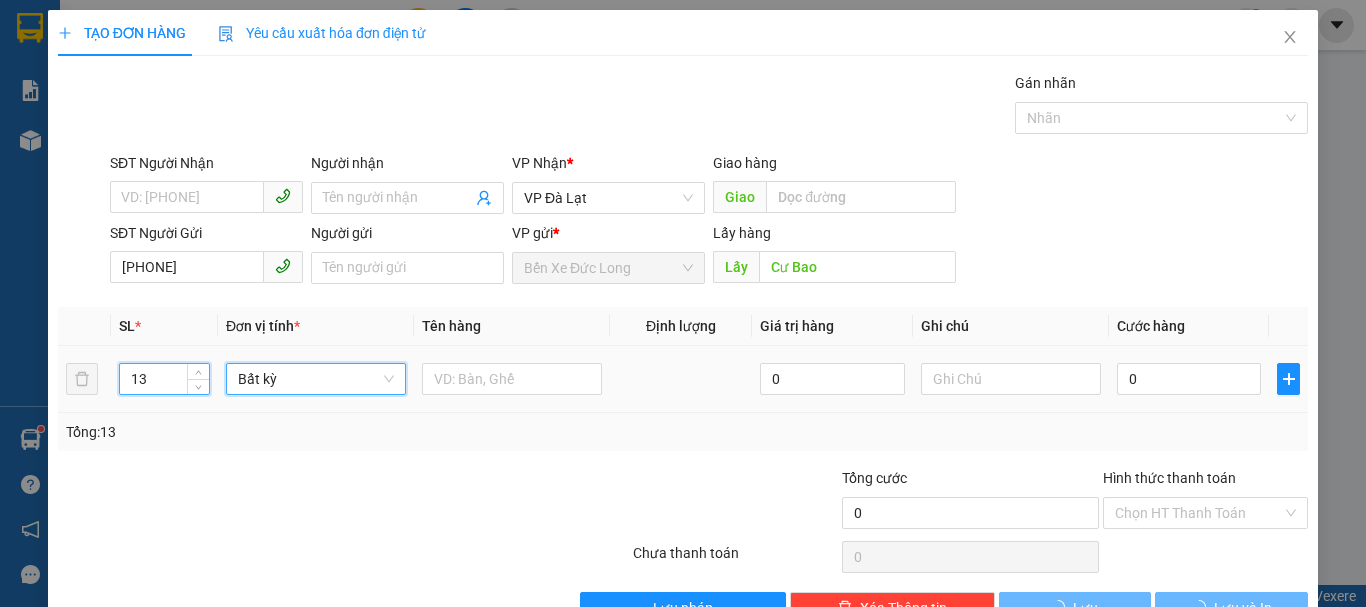 click on "13" at bounding box center [164, 379] 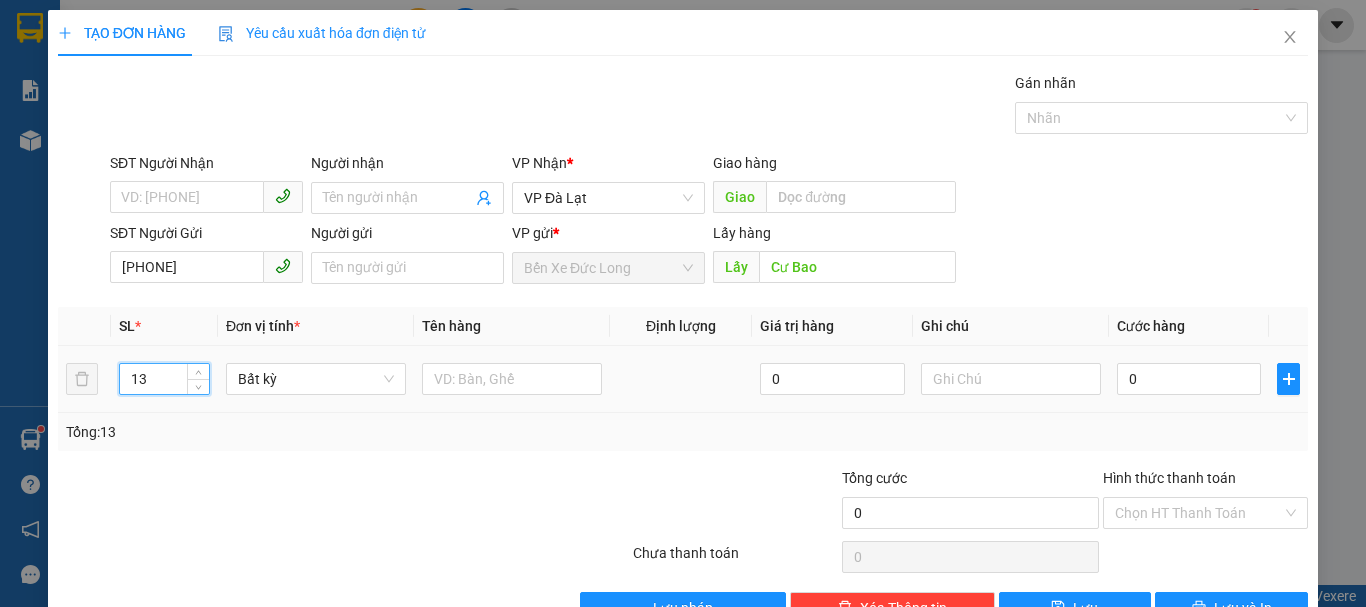 click on "13" at bounding box center [164, 379] 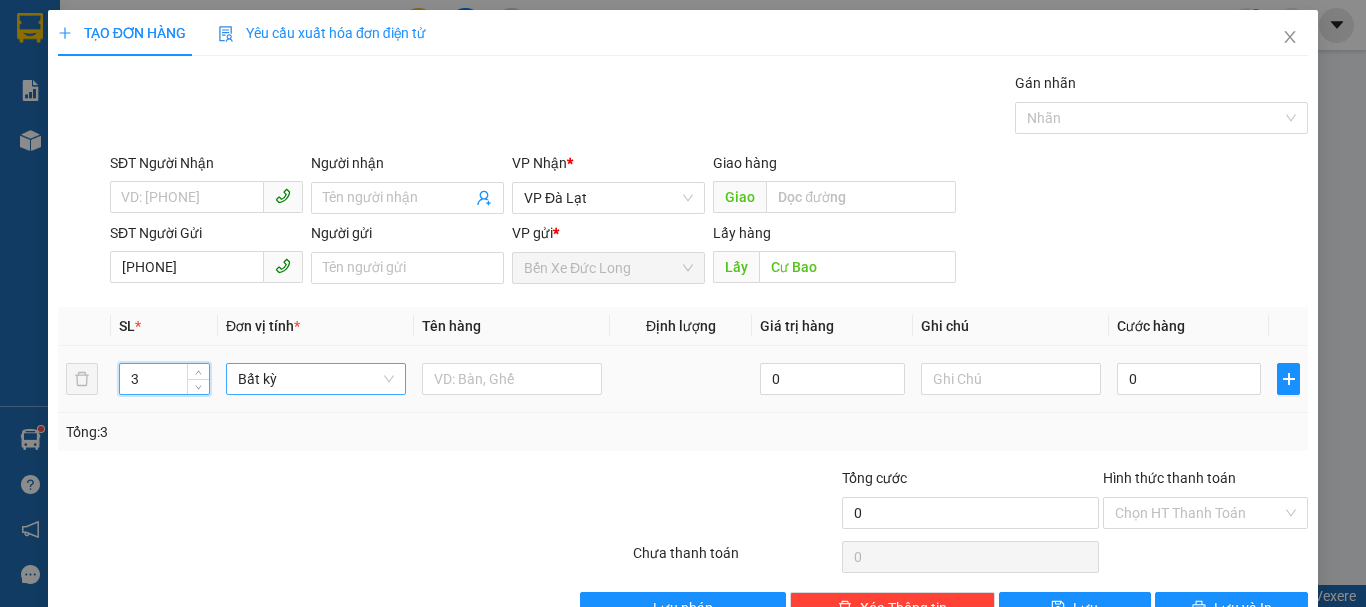 click on "Bất kỳ" at bounding box center (316, 379) 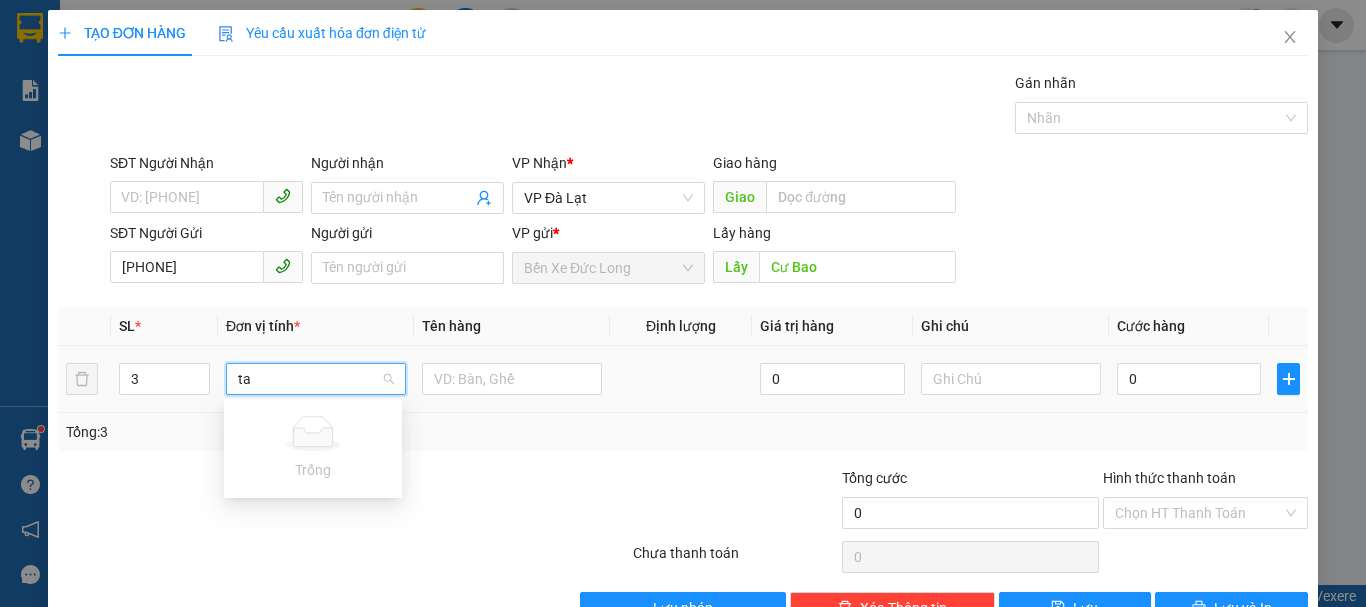 type on "t" 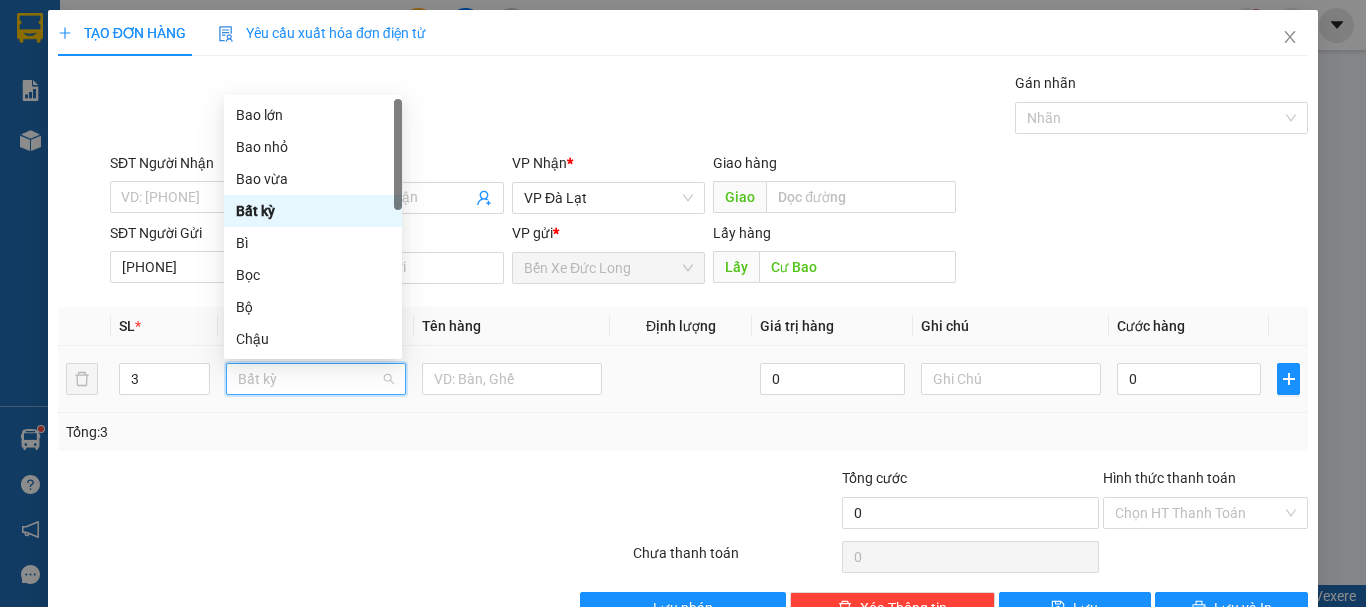 type on "k" 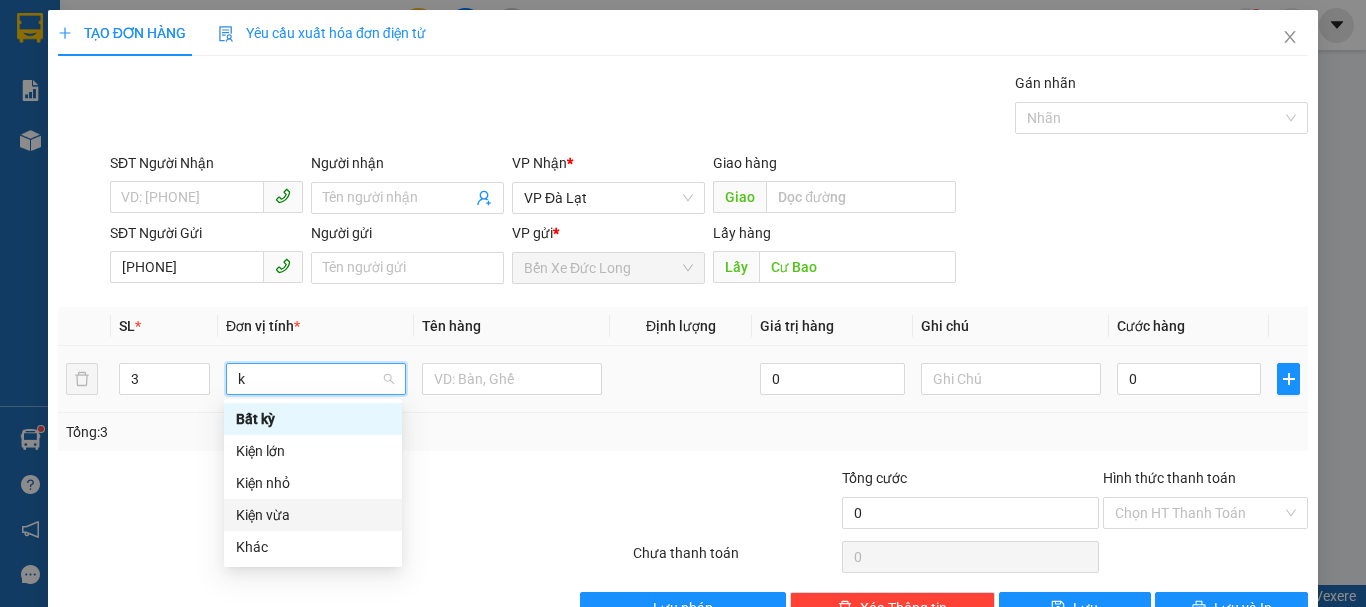 drag, startPoint x: 281, startPoint y: 522, endPoint x: 383, endPoint y: 434, distance: 134.71451 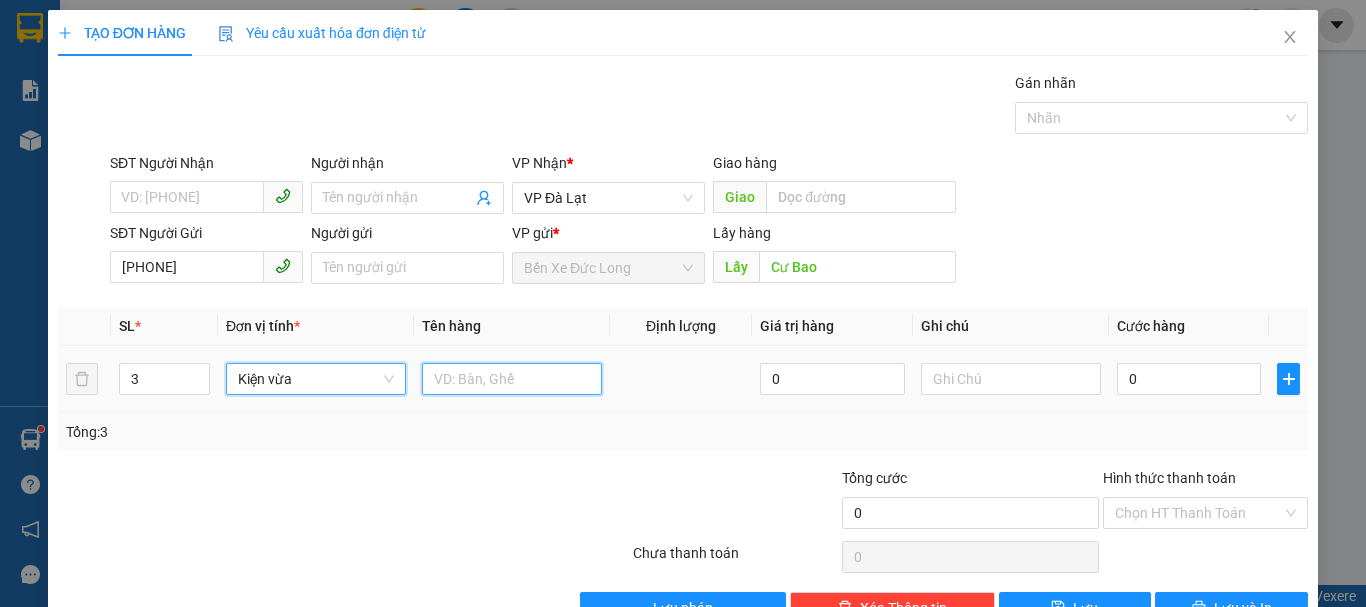 click at bounding box center (512, 379) 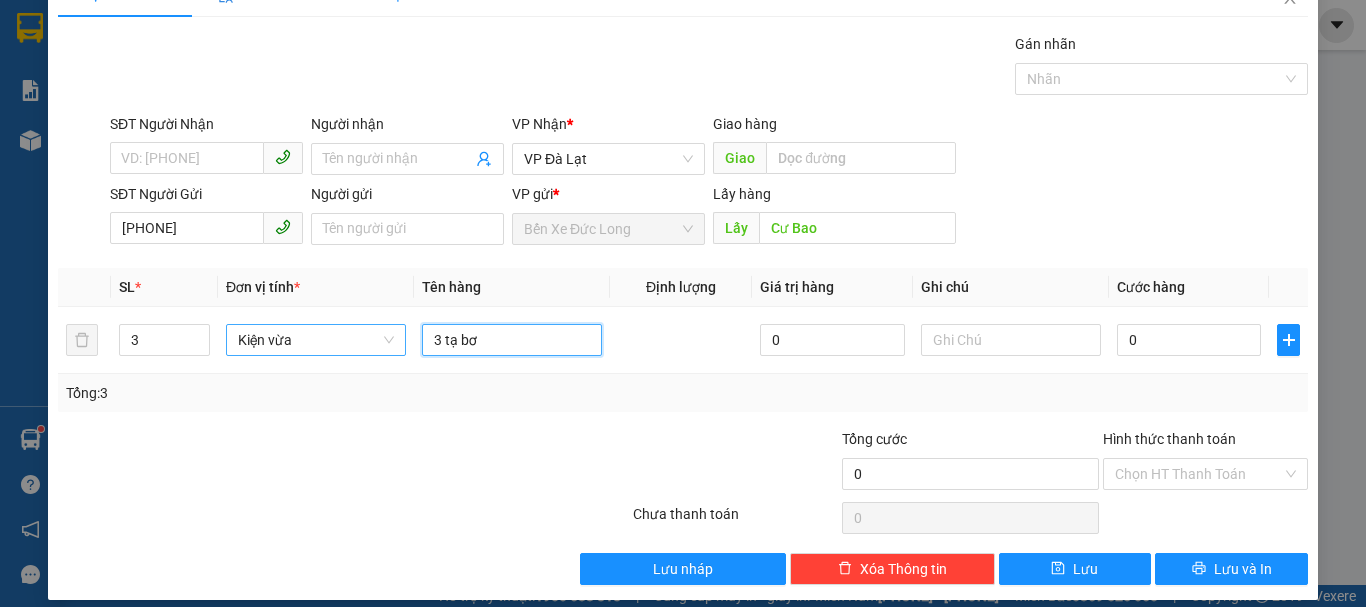 scroll, scrollTop: 56, scrollLeft: 0, axis: vertical 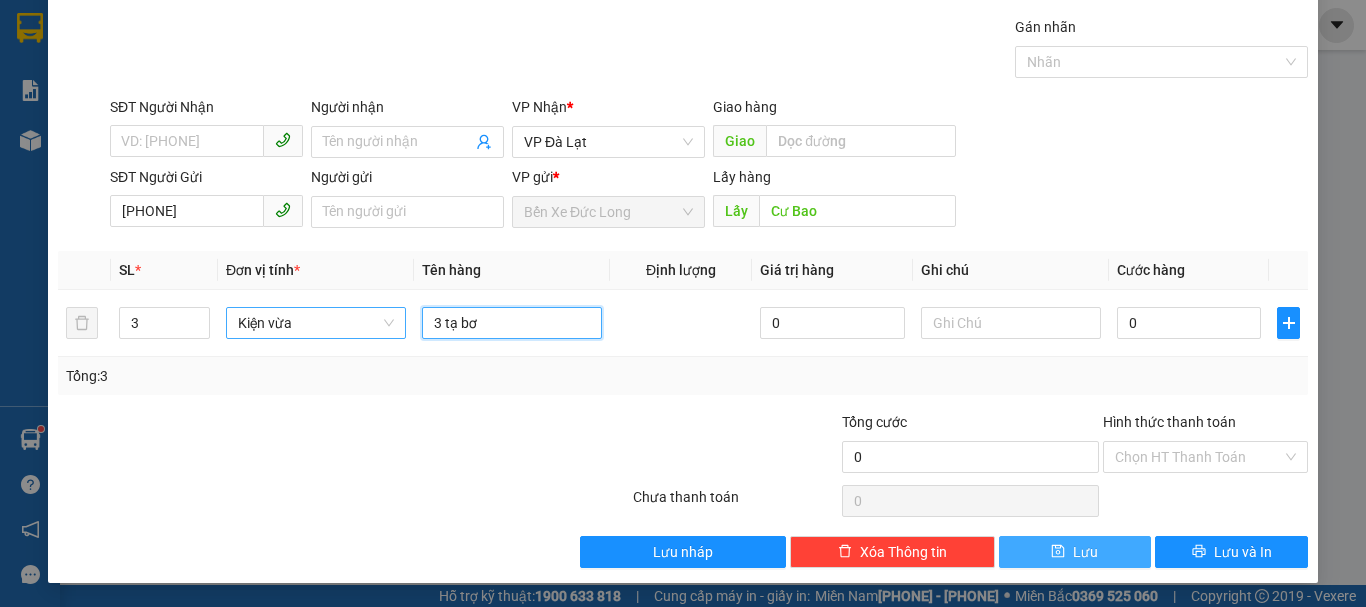 type on "3 tạ bơ" 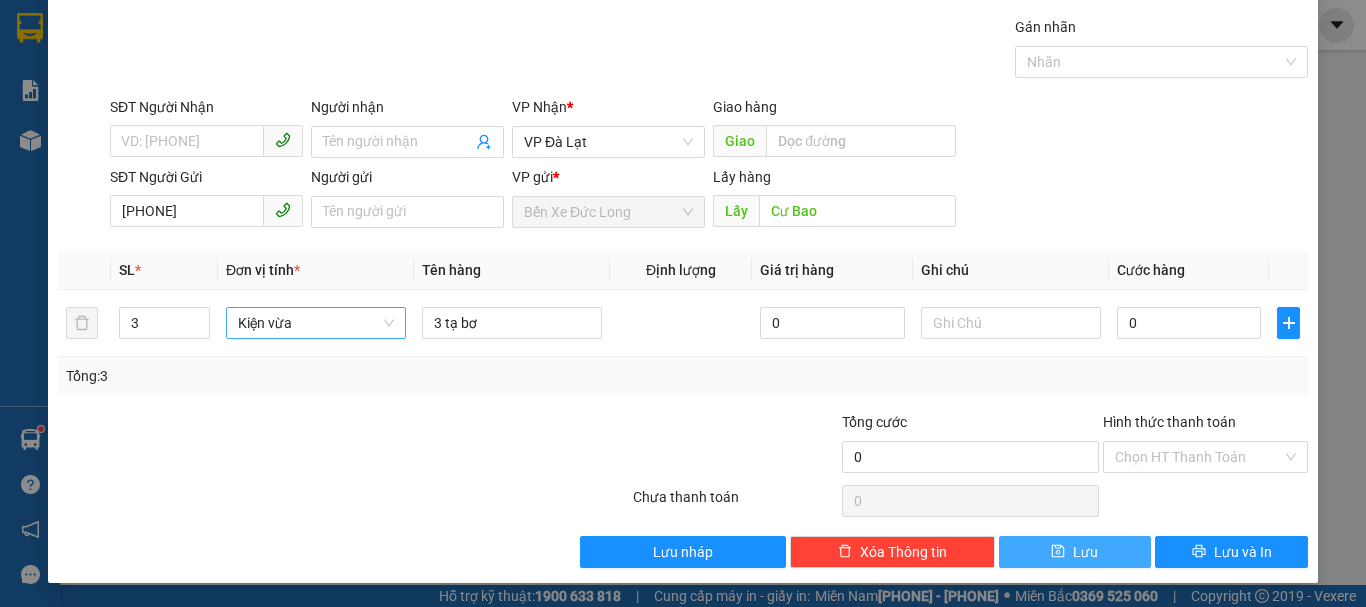click on "Lưu" at bounding box center [1075, 552] 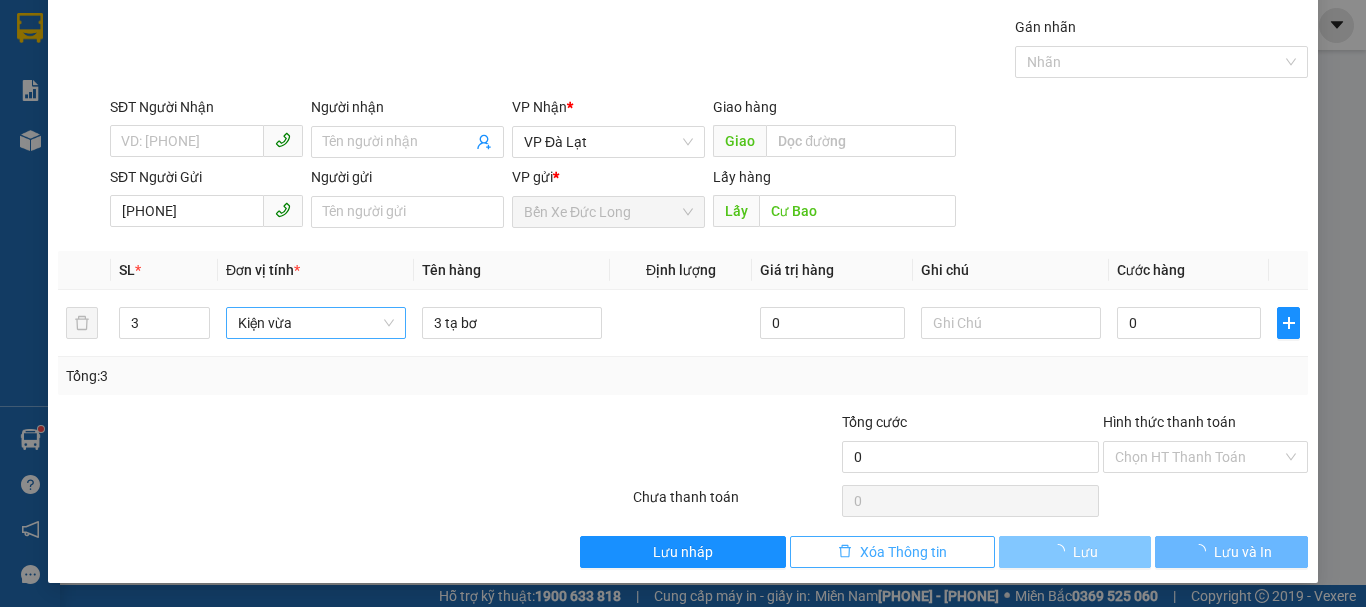type 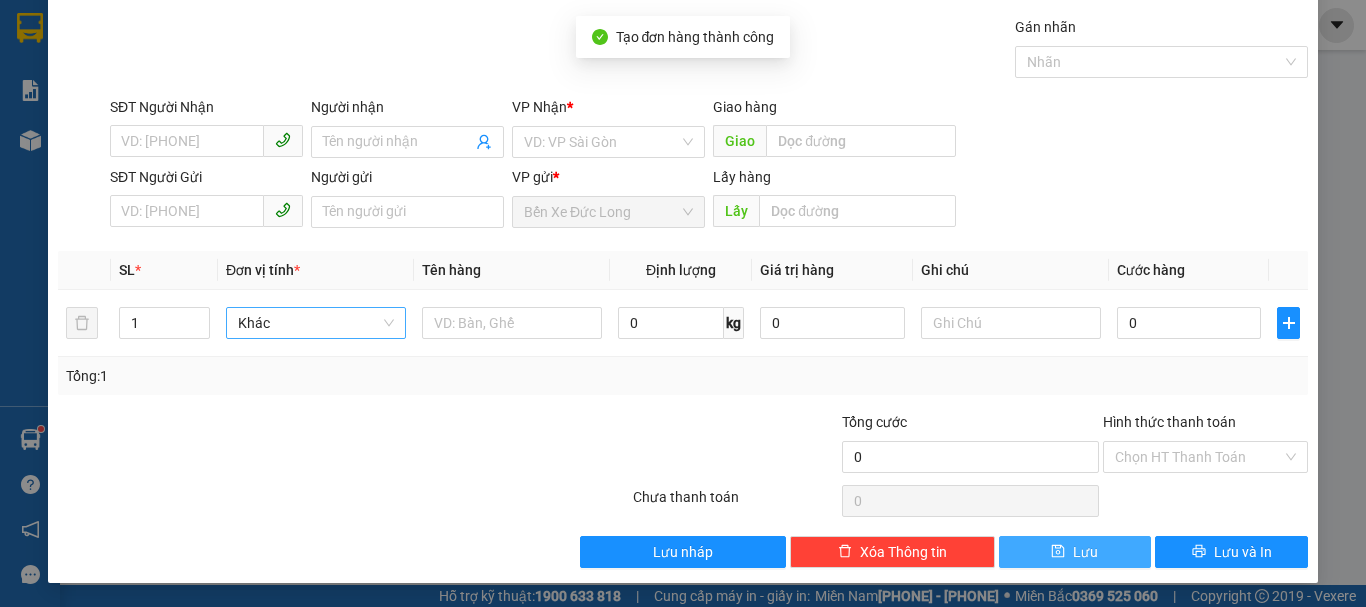 scroll, scrollTop: 0, scrollLeft: 0, axis: both 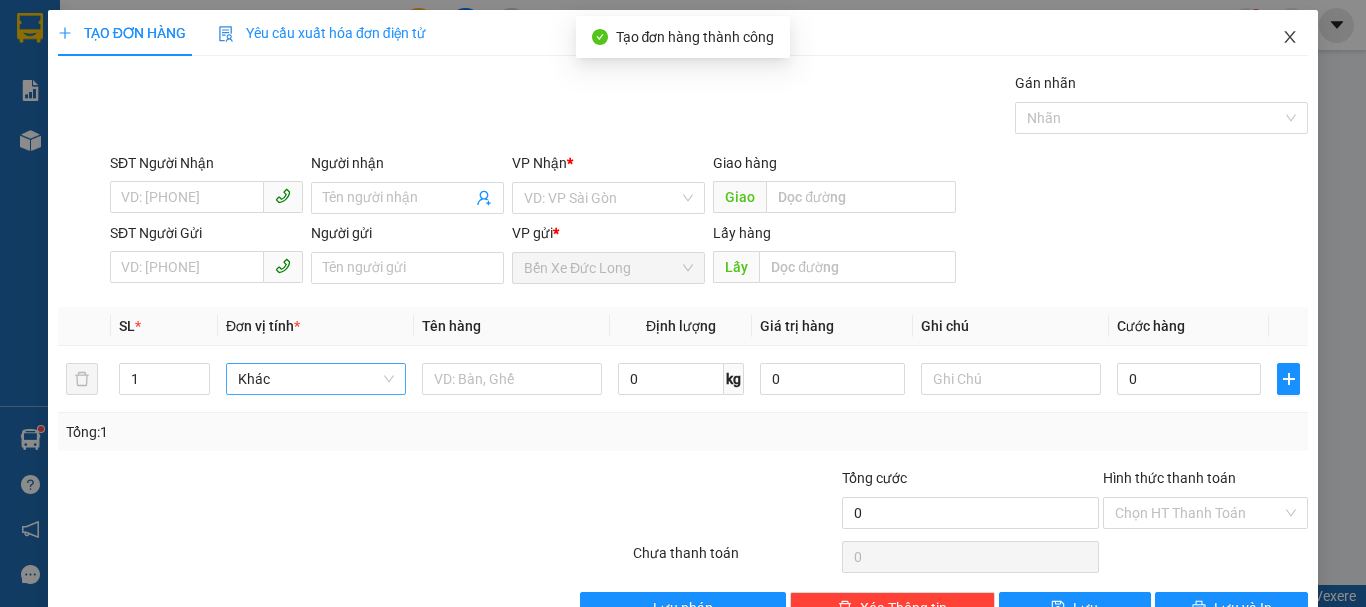 click 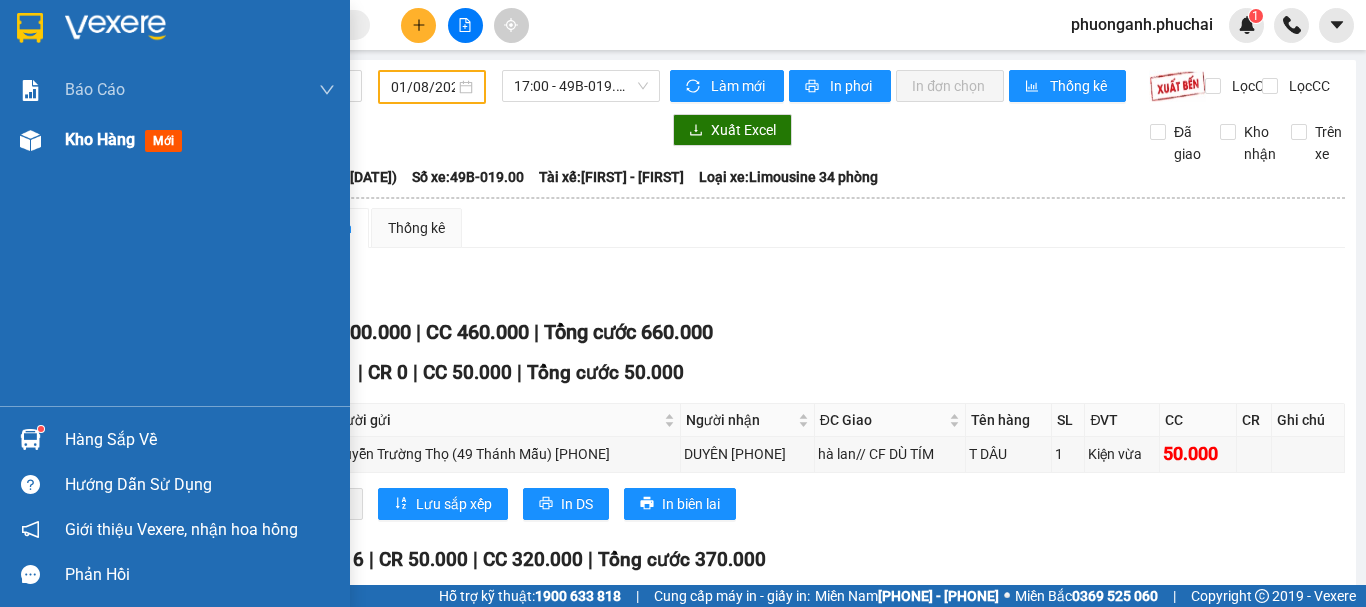 click on "Kho hàng" at bounding box center [100, 139] 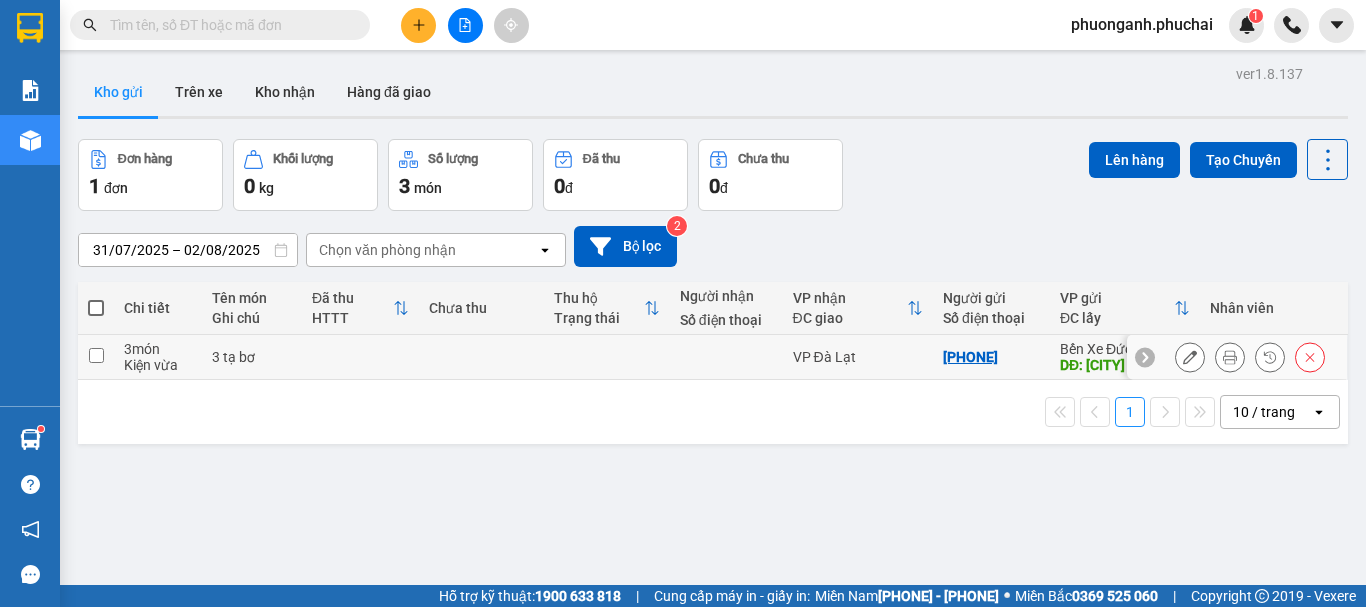 click on "3 tạ bơ" at bounding box center [252, 357] 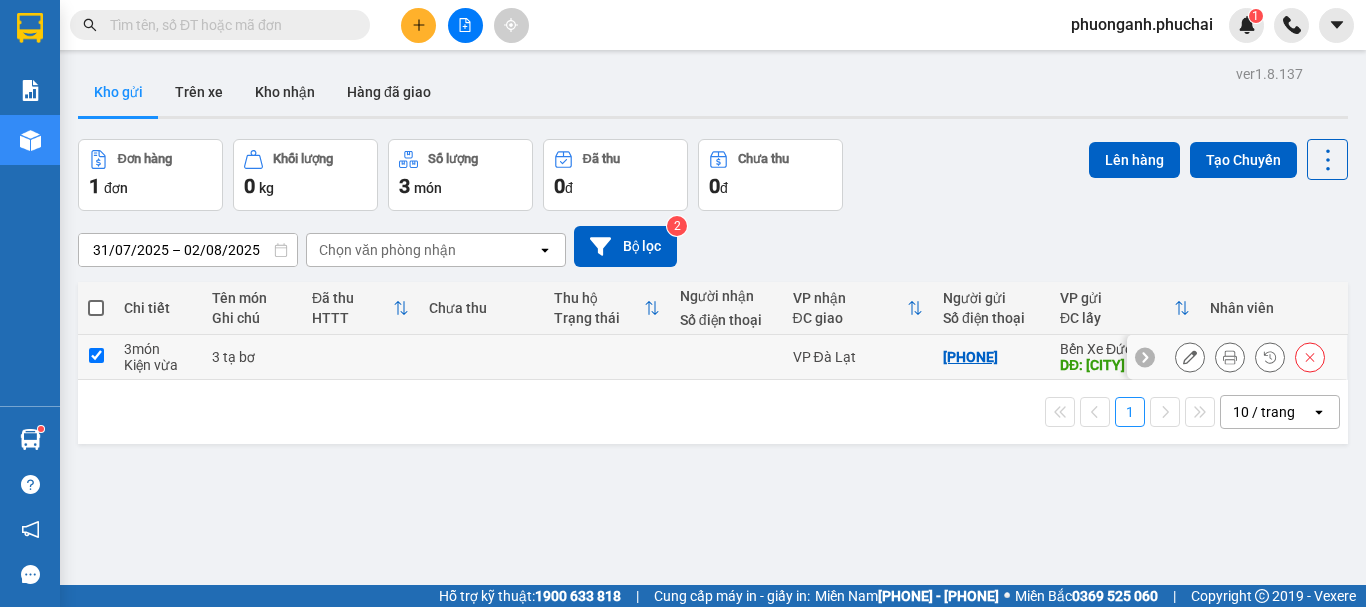 checkbox on "true" 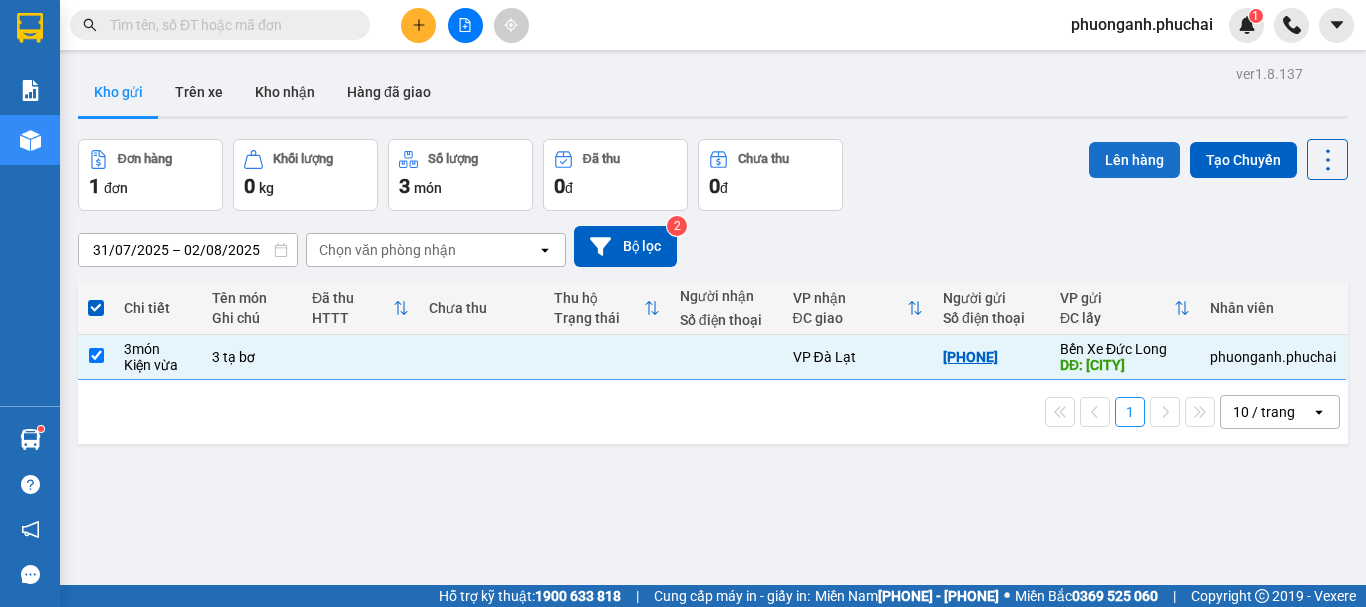 click on "Lên hàng" at bounding box center [1134, 160] 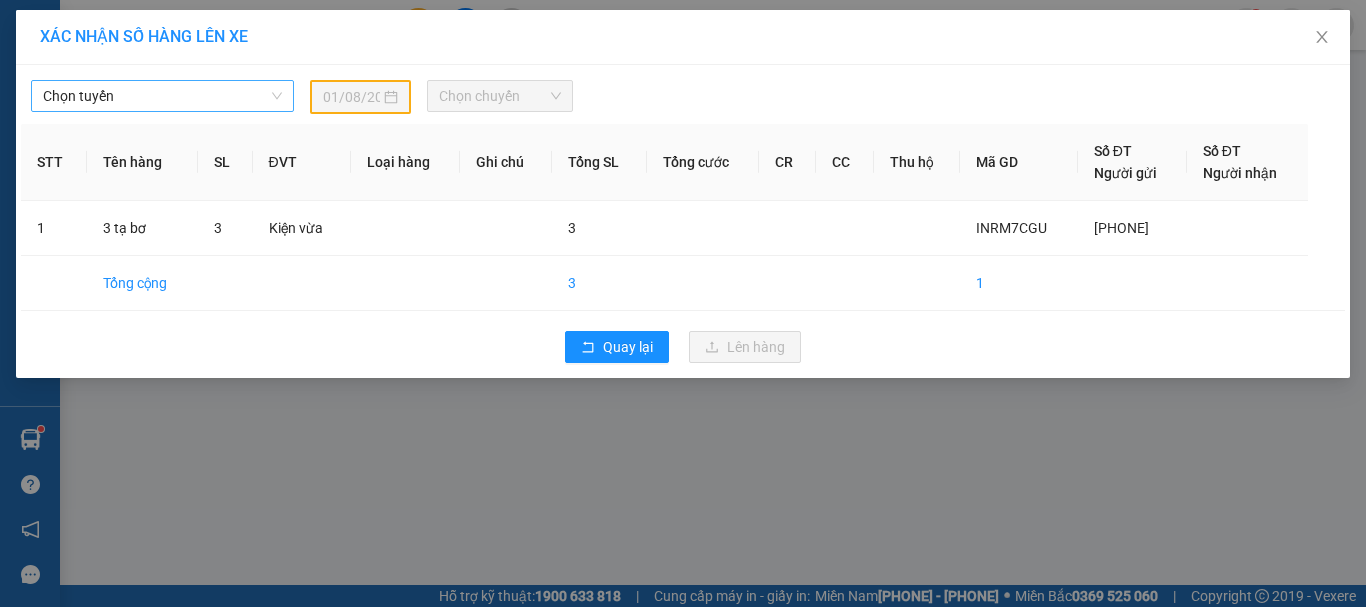 click on "Chọn tuyến" at bounding box center (162, 96) 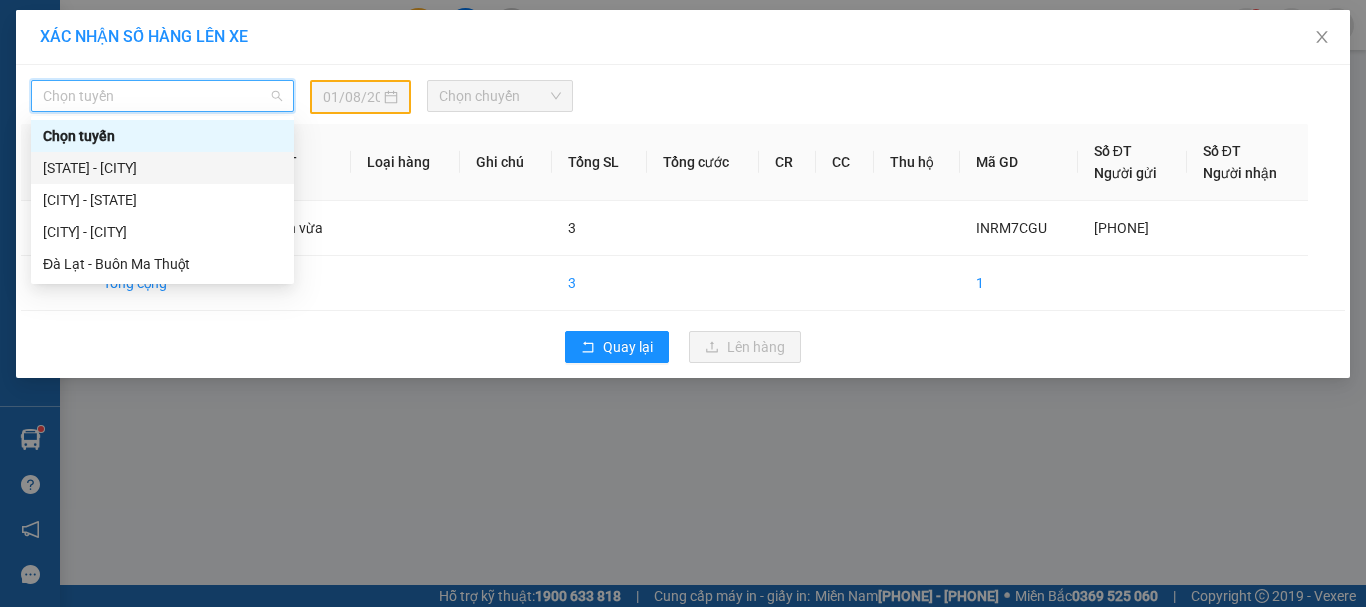 drag, startPoint x: 127, startPoint y: 163, endPoint x: 419, endPoint y: 137, distance: 293.15524 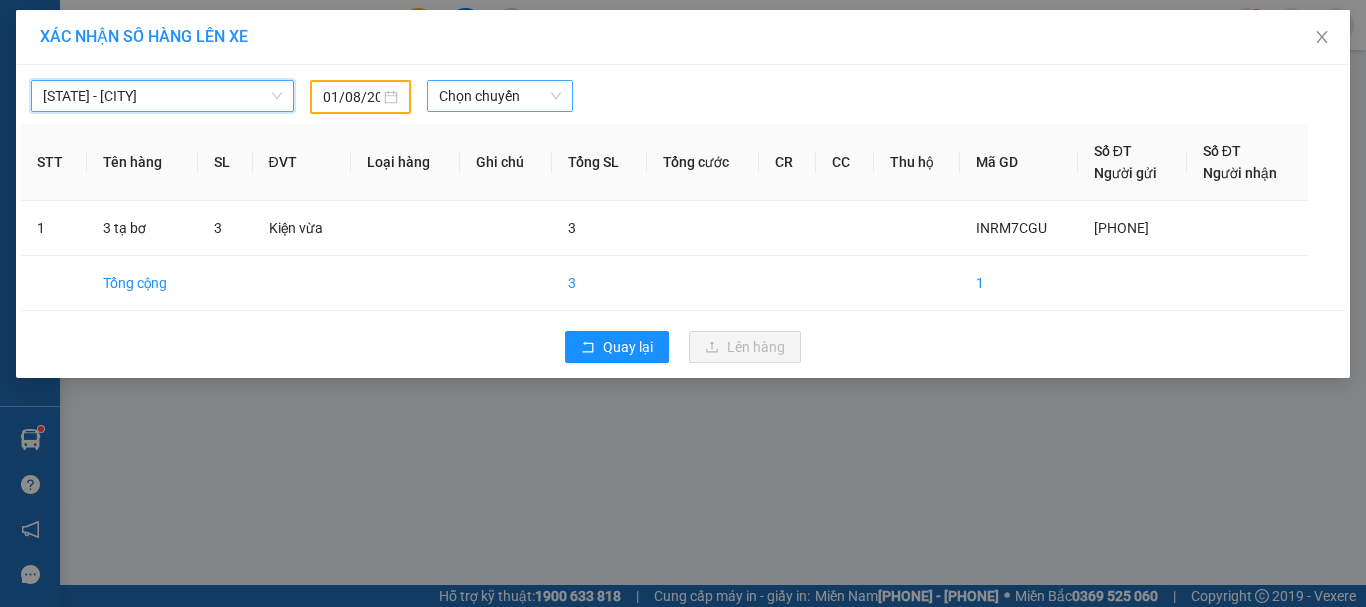 click on "Chọn chuyến" at bounding box center [500, 96] 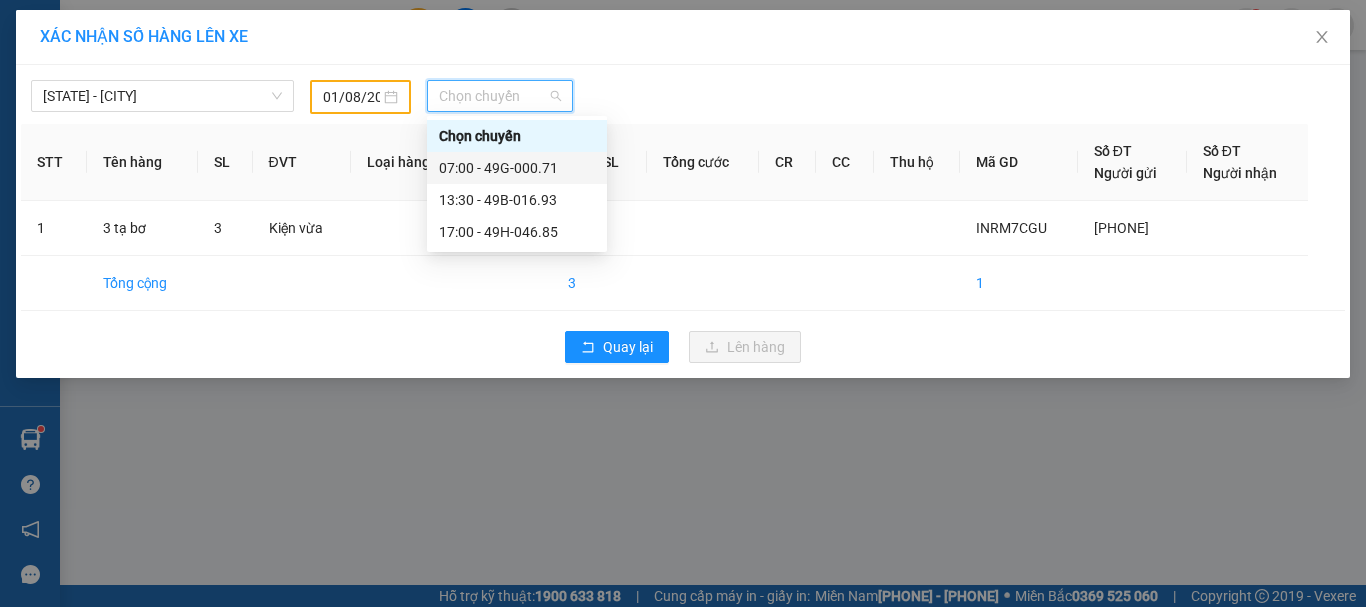 click on "01/08/2025" at bounding box center [360, 97] 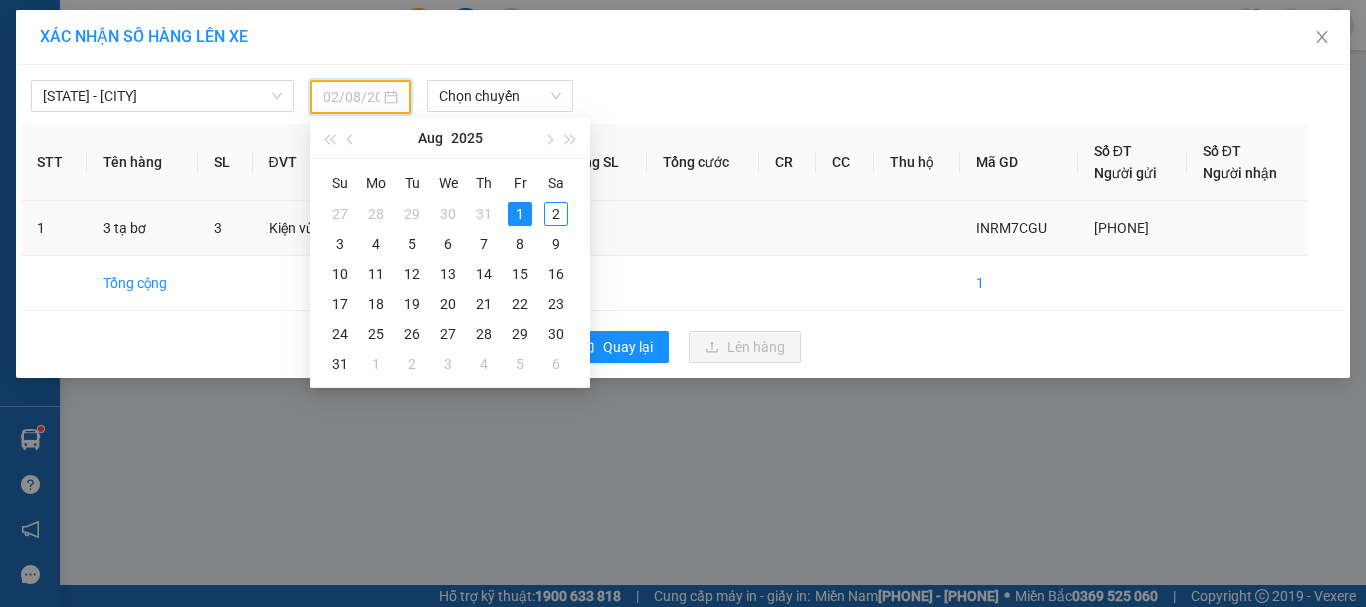 click on "2" at bounding box center [556, 214] 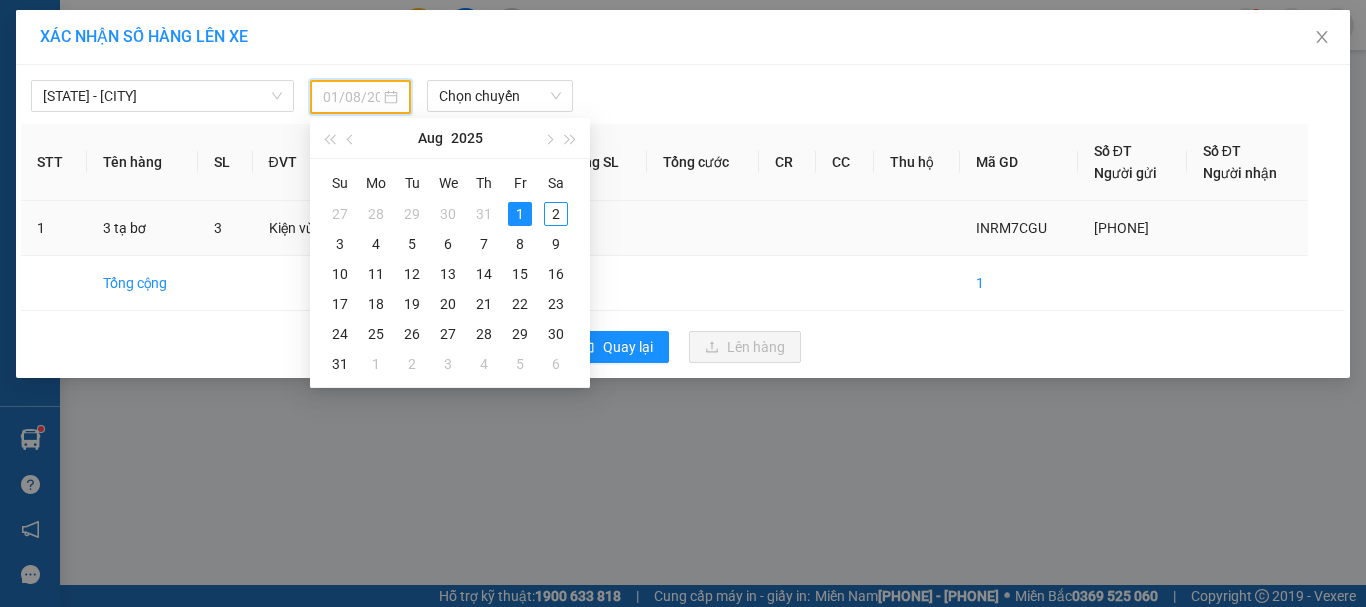 type on "02/08/2025" 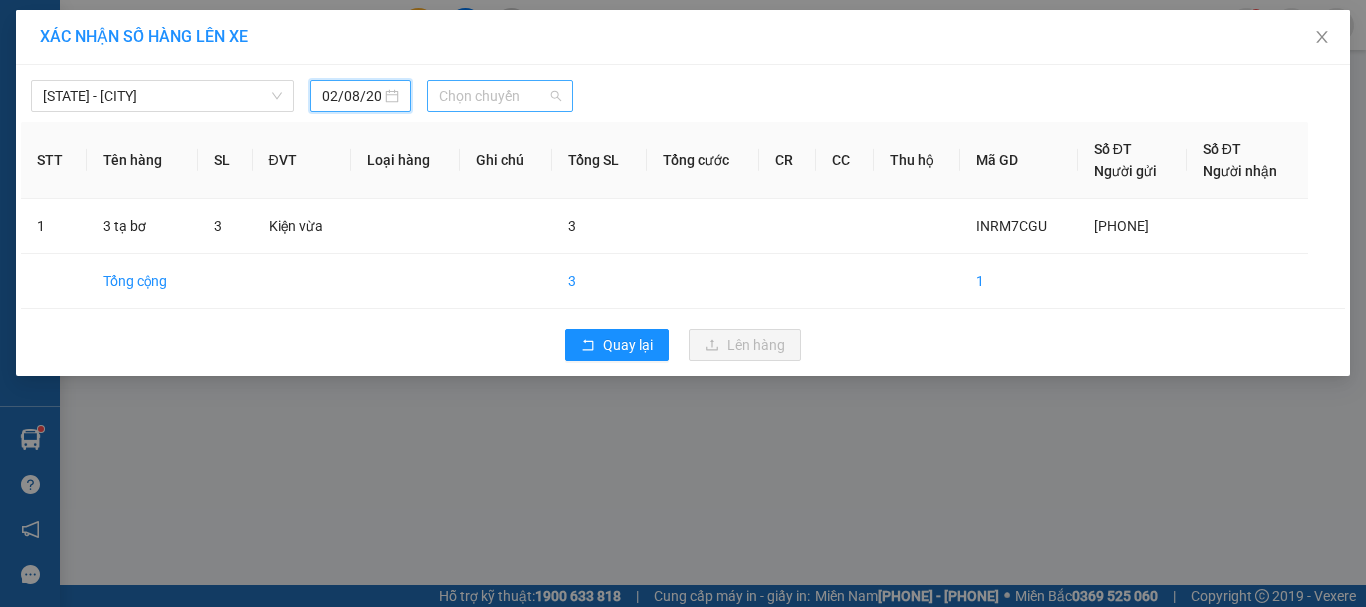 click on "Chọn chuyến" at bounding box center [500, 96] 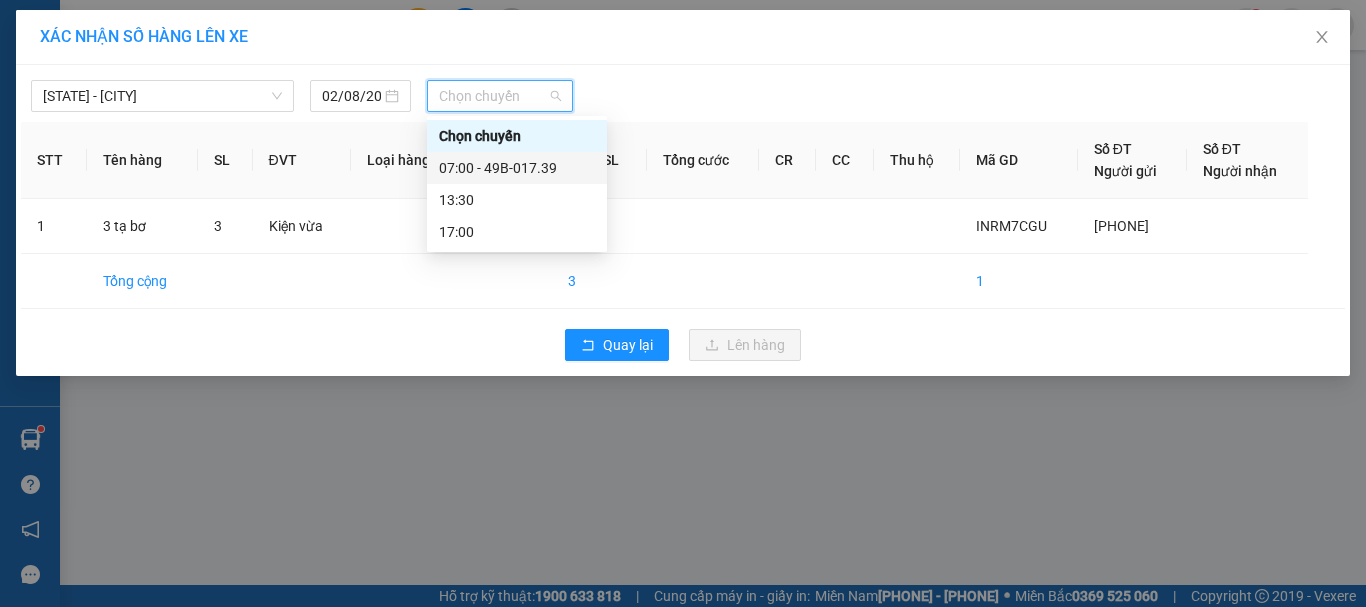 click on "07:00     - 49B-017.39" at bounding box center [517, 168] 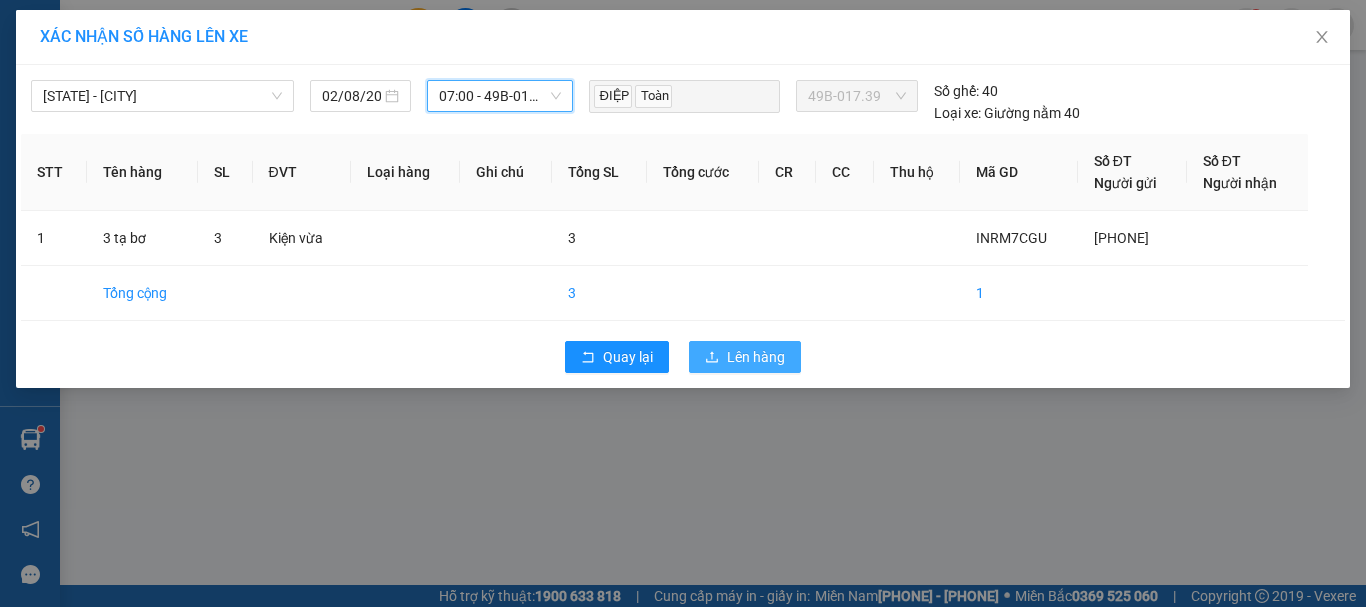 click on "Lên hàng" at bounding box center (745, 357) 